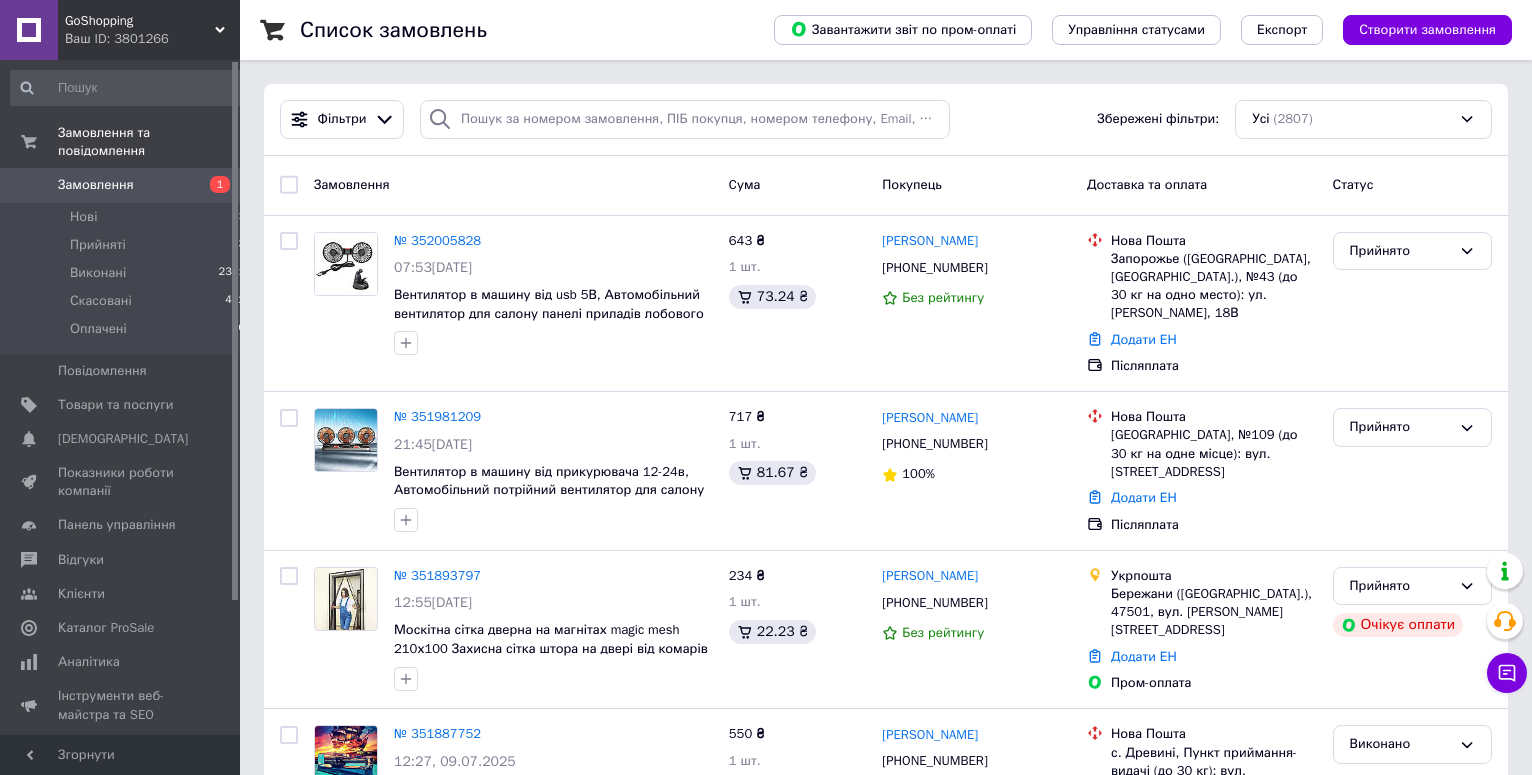 scroll, scrollTop: 0, scrollLeft: 0, axis: both 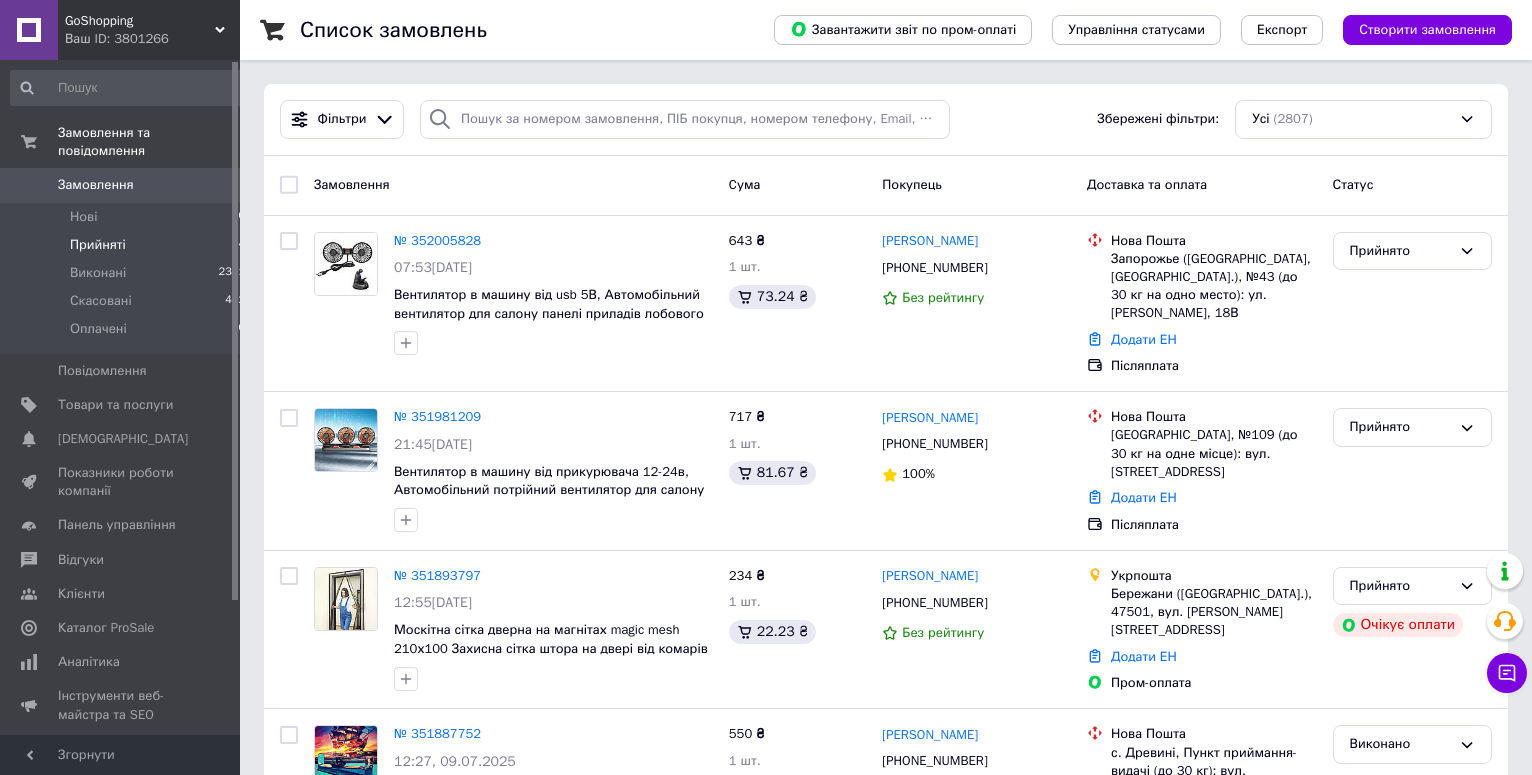 click on "Прийняті" at bounding box center (98, 245) 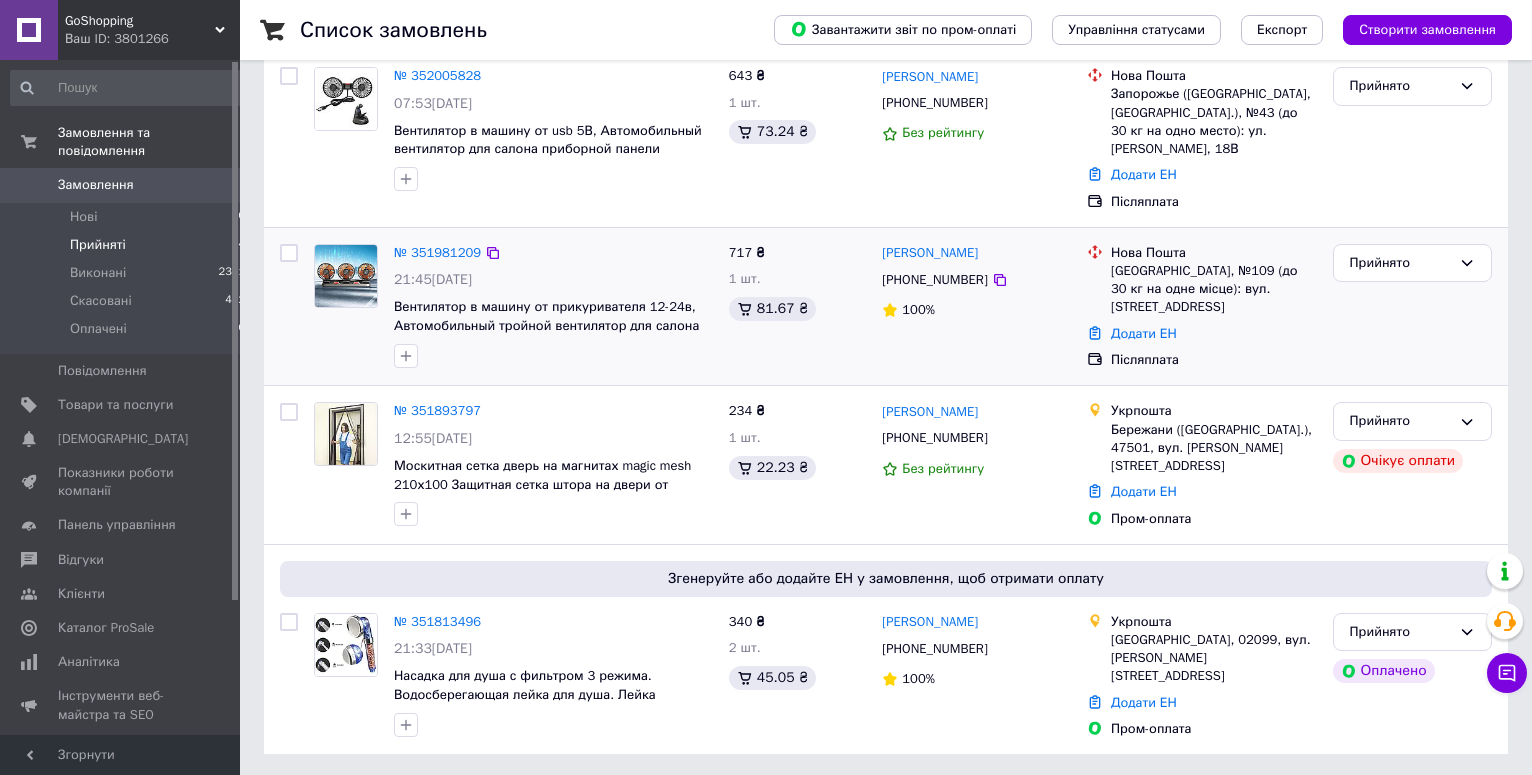 scroll, scrollTop: 134, scrollLeft: 0, axis: vertical 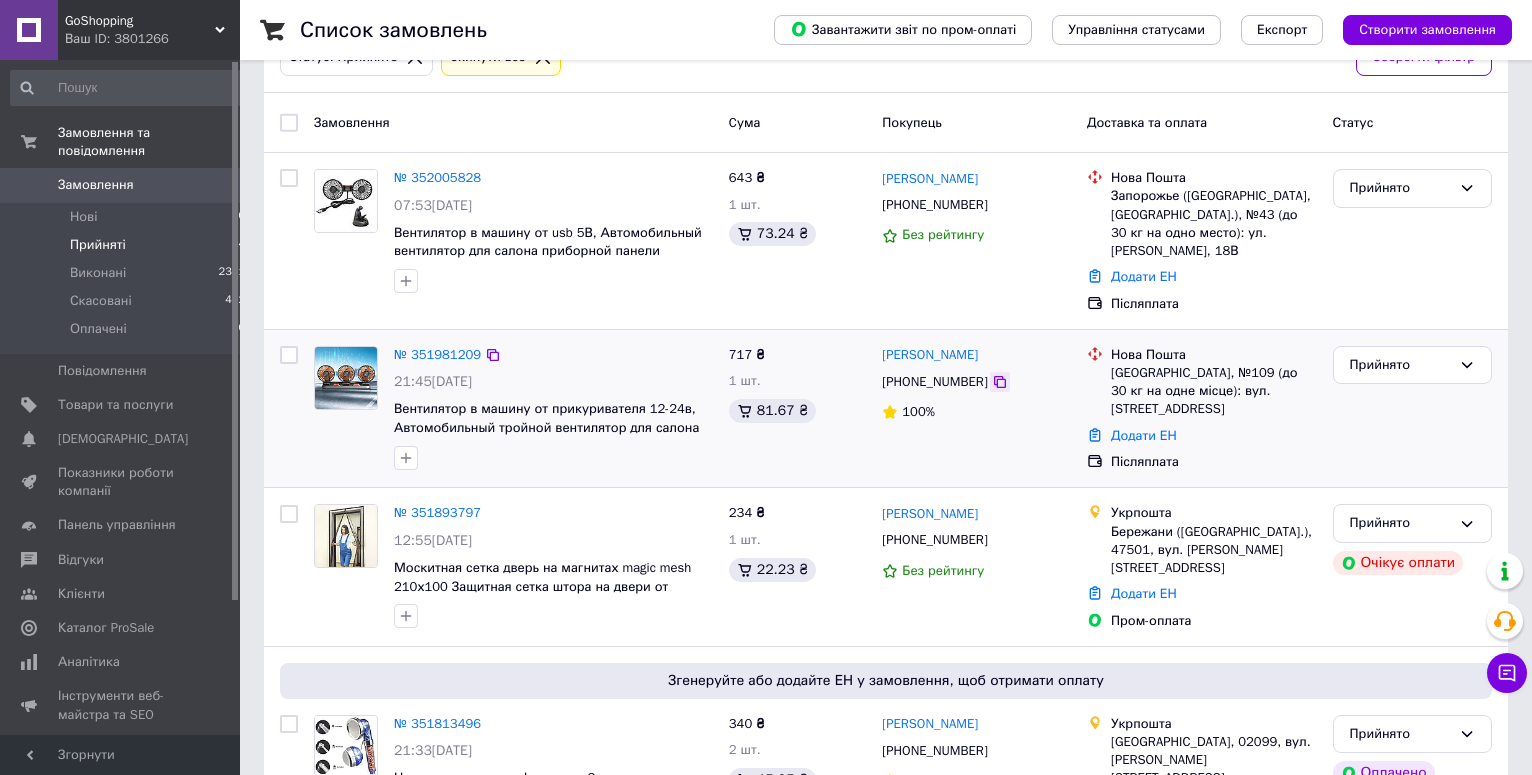 click 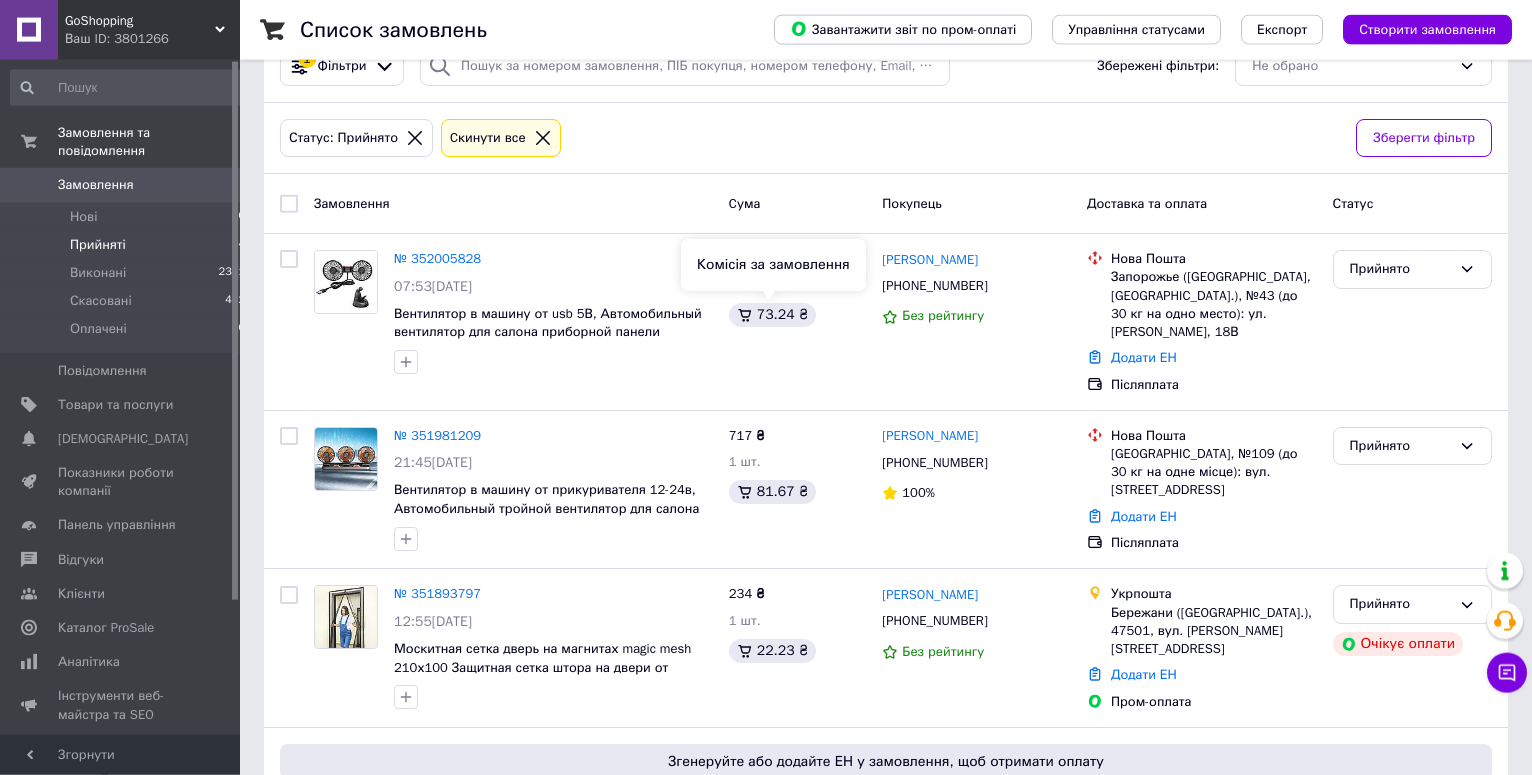 scroll, scrollTop: 0, scrollLeft: 0, axis: both 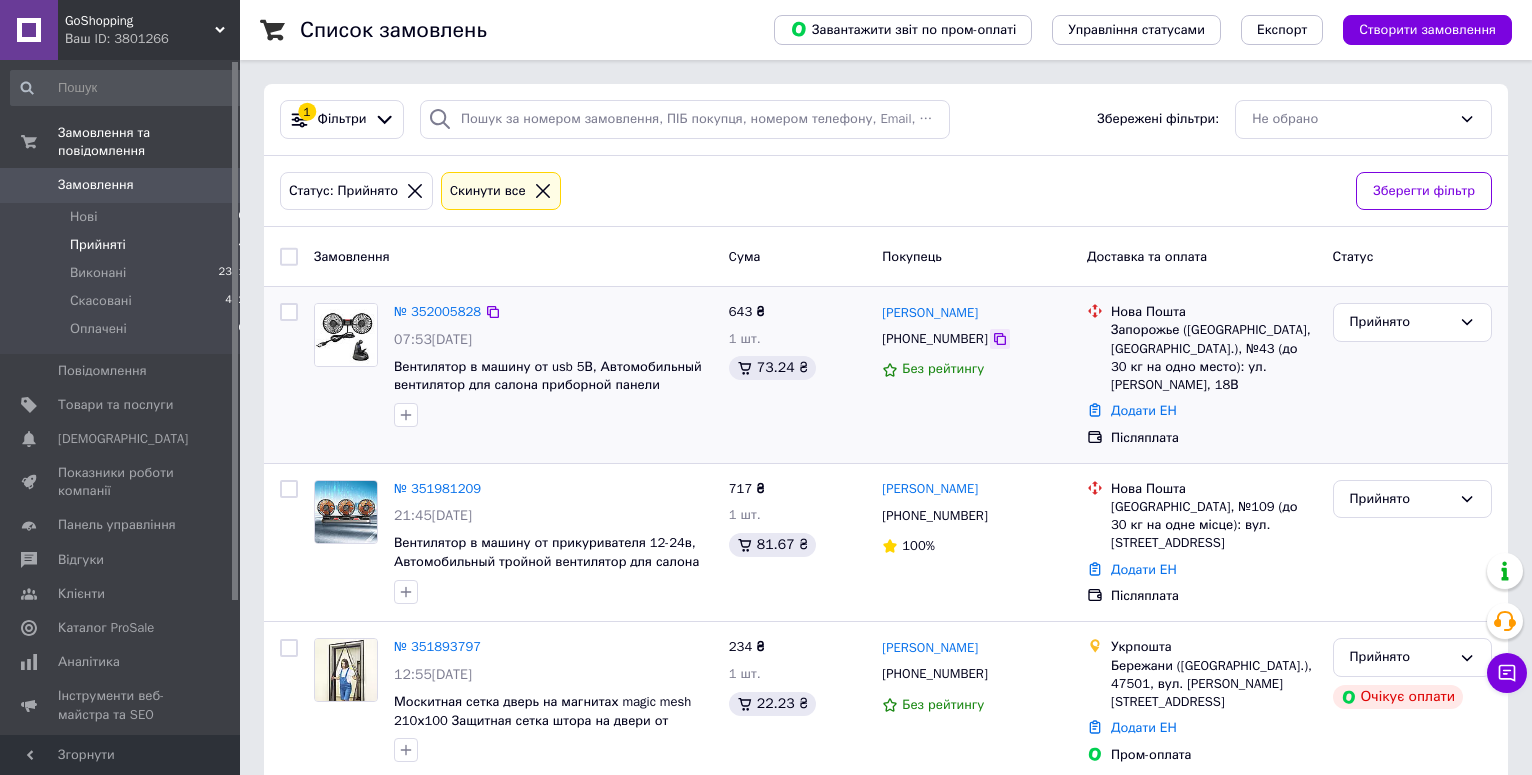 click 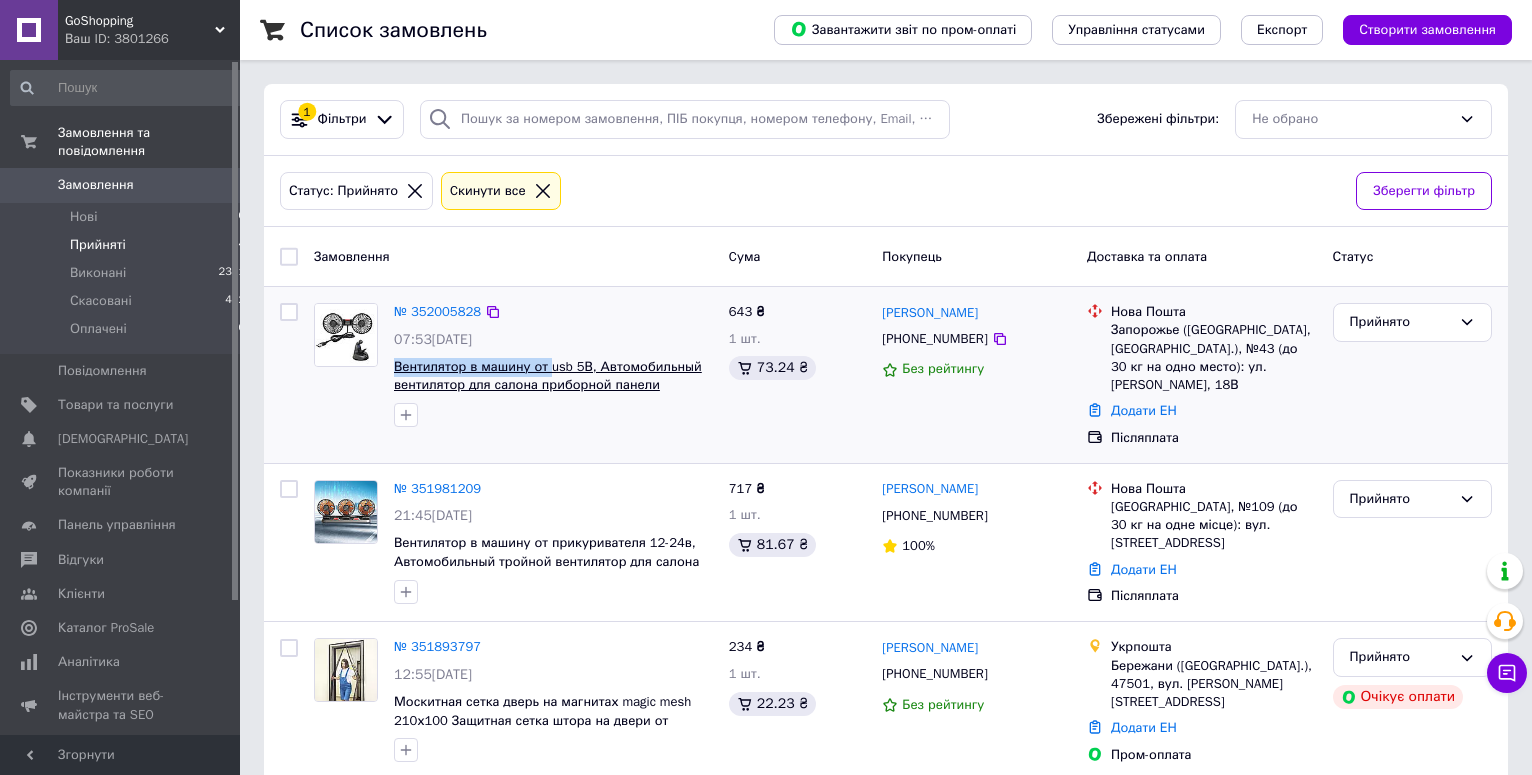 drag, startPoint x: 388, startPoint y: 367, endPoint x: 547, endPoint y: 367, distance: 159 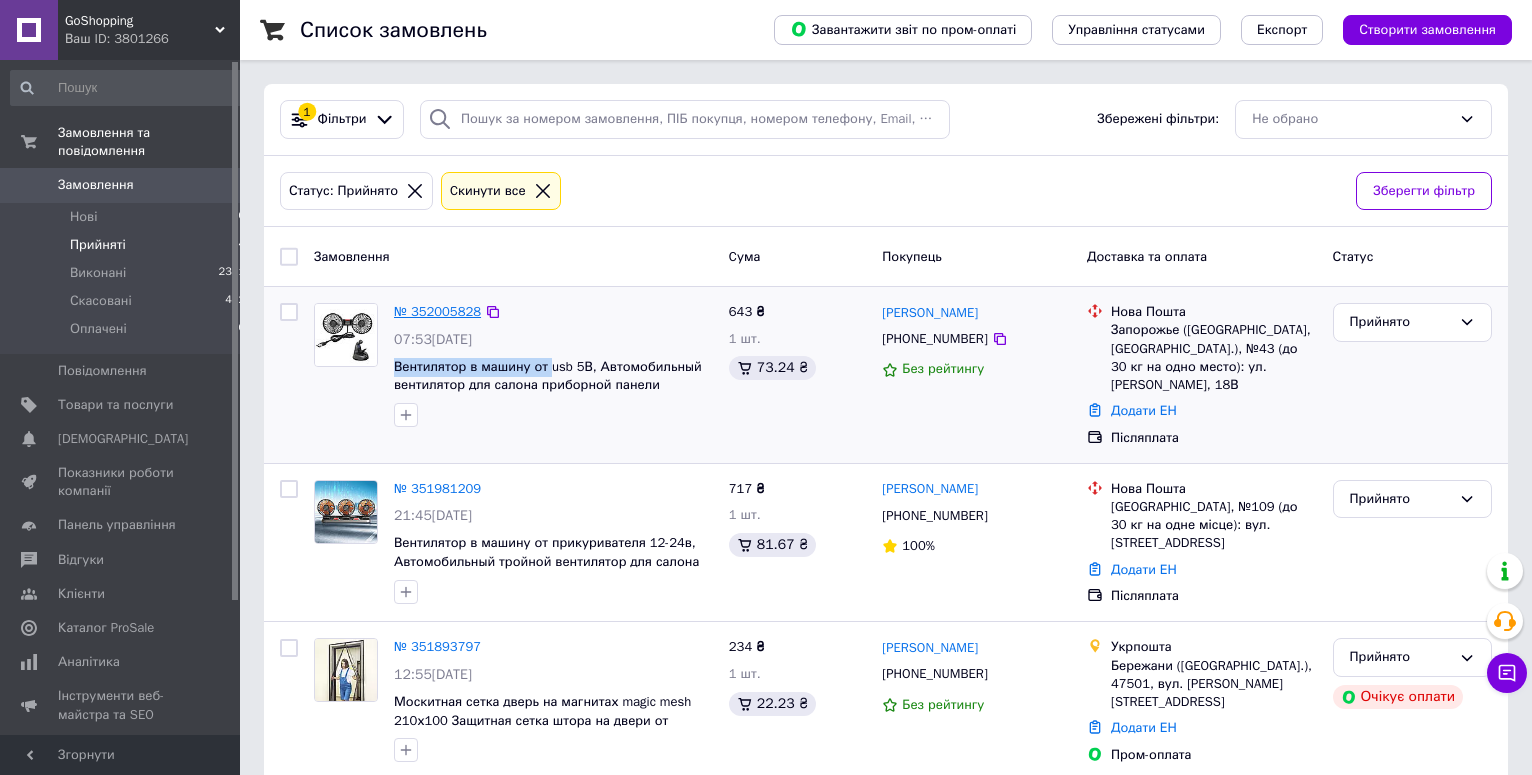click on "№ 352005828" at bounding box center [437, 311] 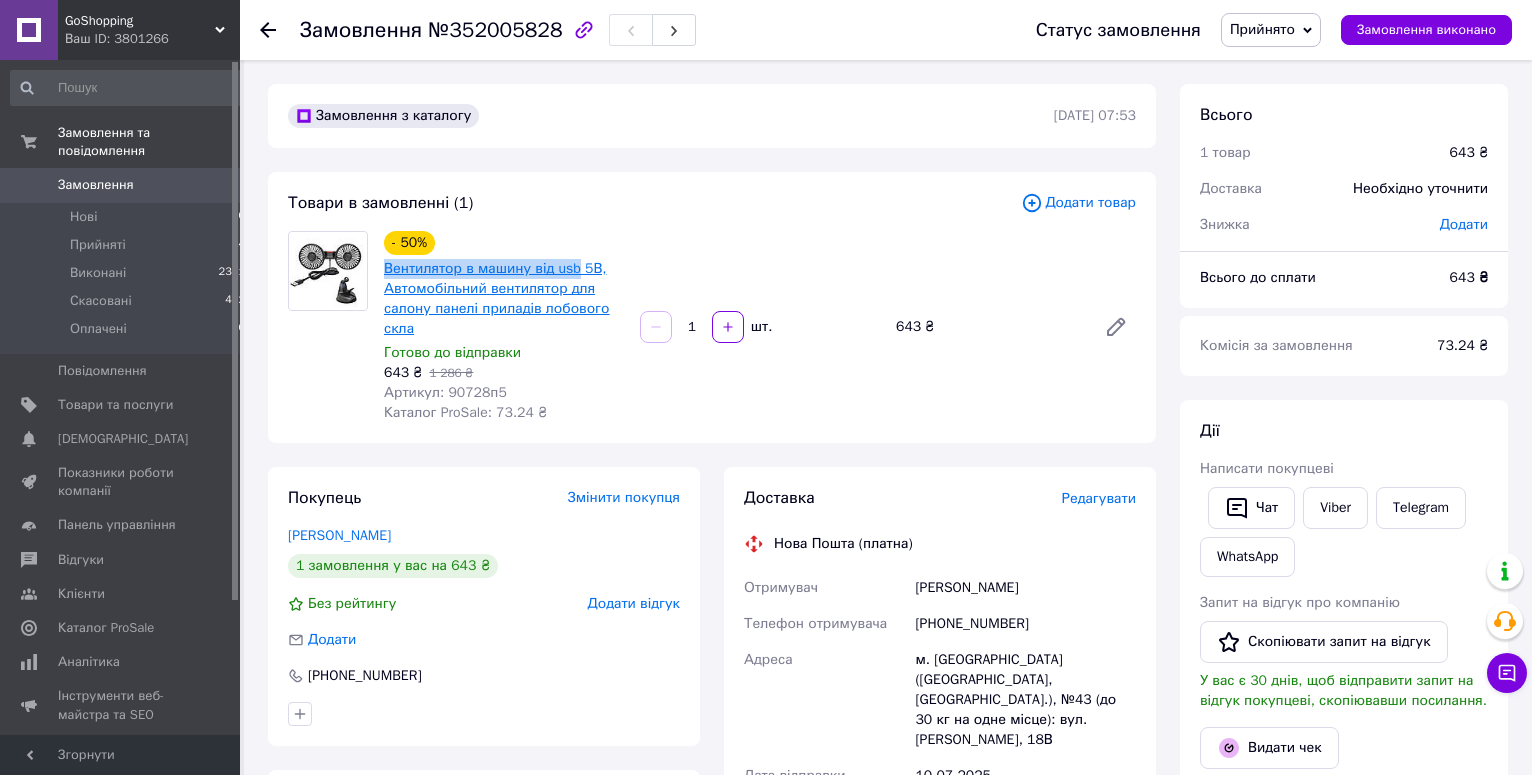 drag, startPoint x: 381, startPoint y: 264, endPoint x: 569, endPoint y: 270, distance: 188.09572 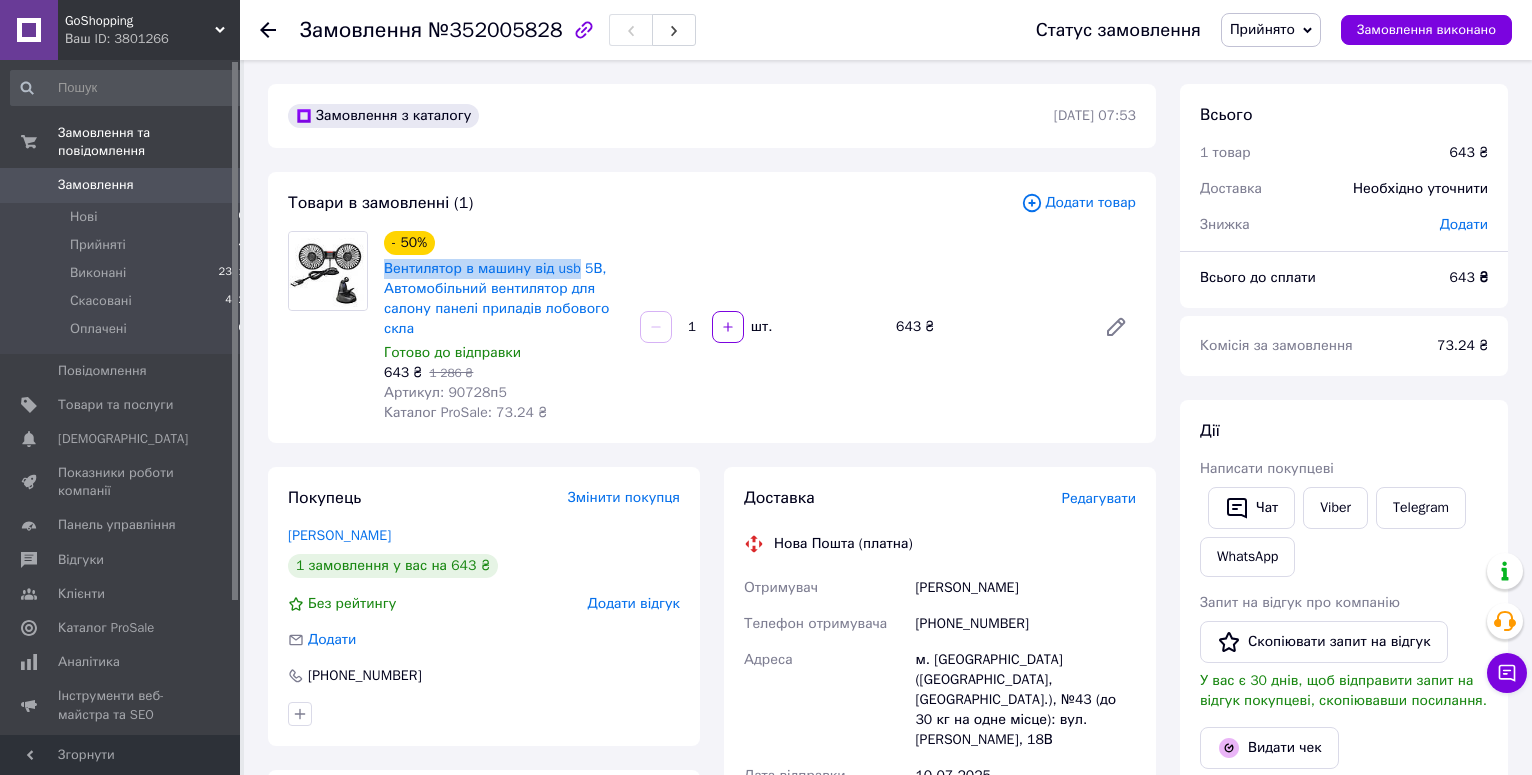 click on "Замовлення" at bounding box center (96, 185) 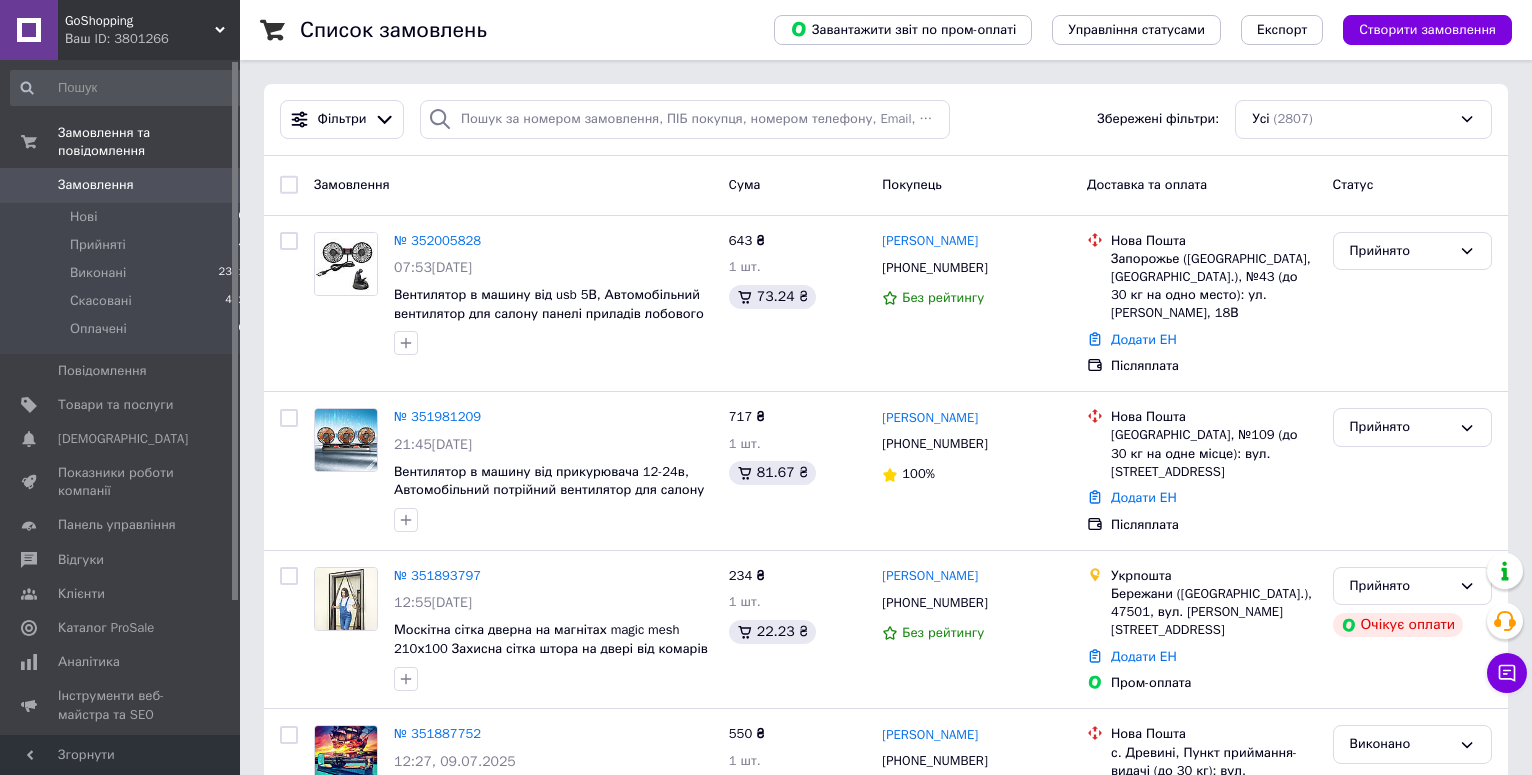 click on "Замовлення" at bounding box center (121, 185) 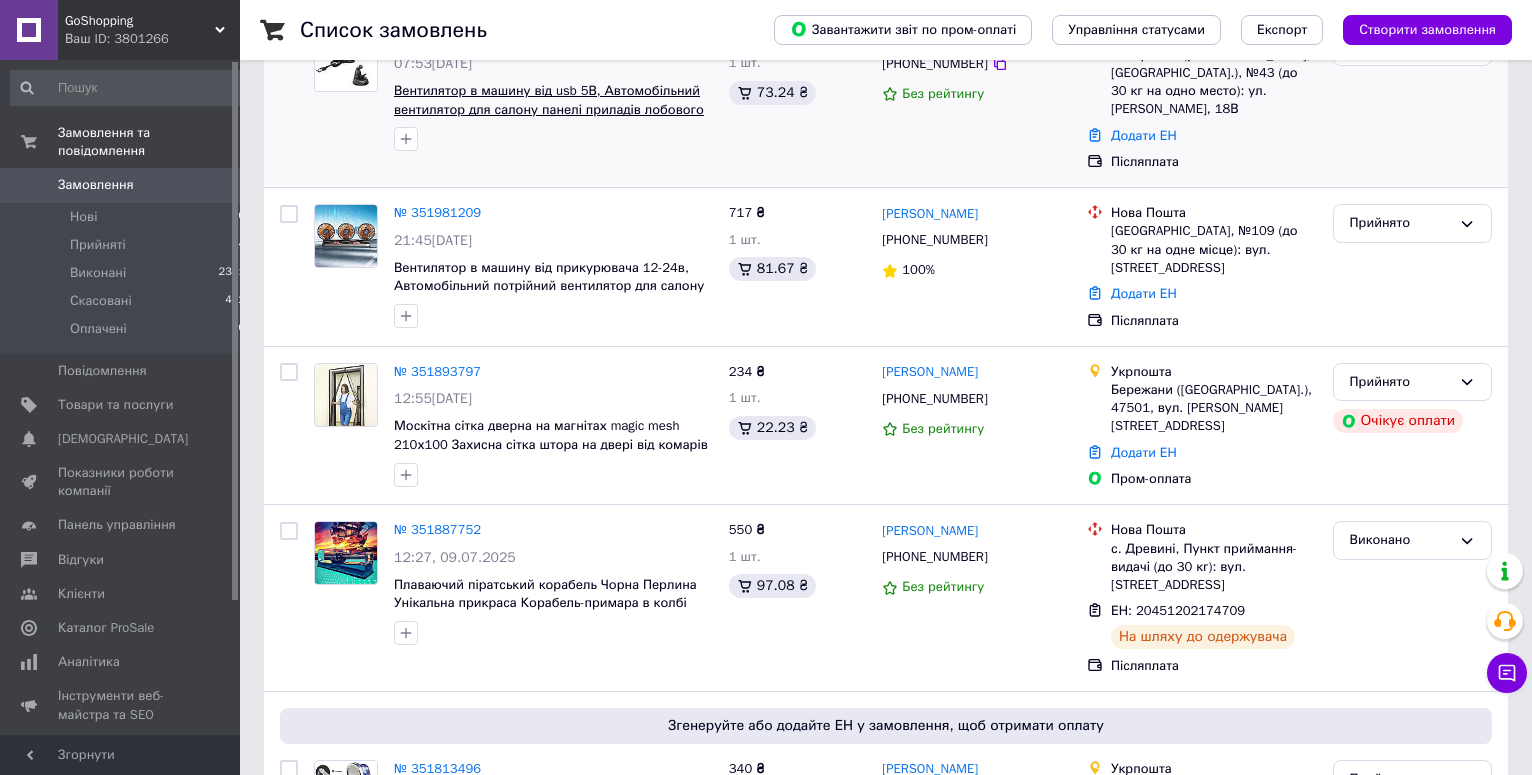 scroll, scrollTop: 0, scrollLeft: 0, axis: both 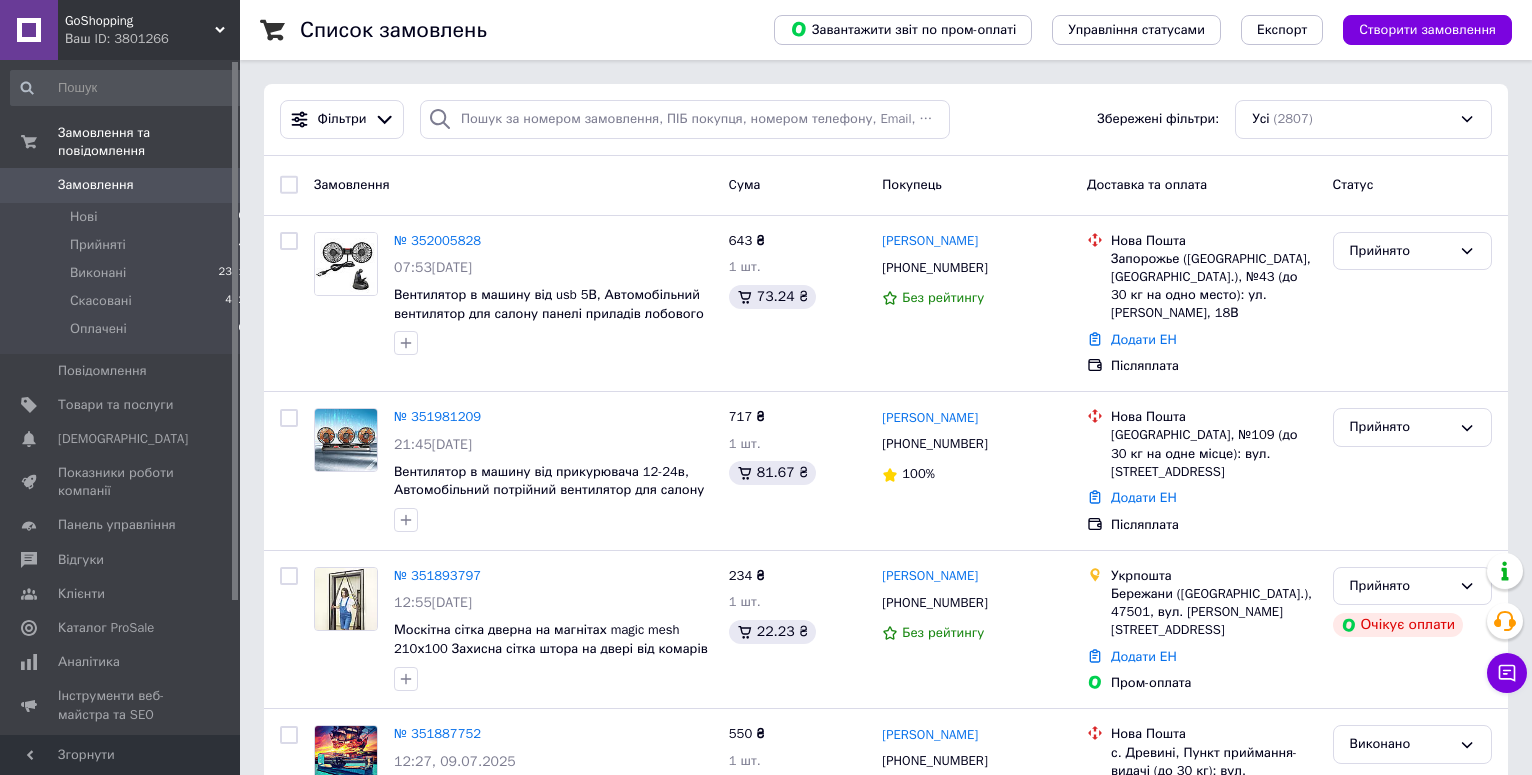 click on "Замовлення" at bounding box center (121, 185) 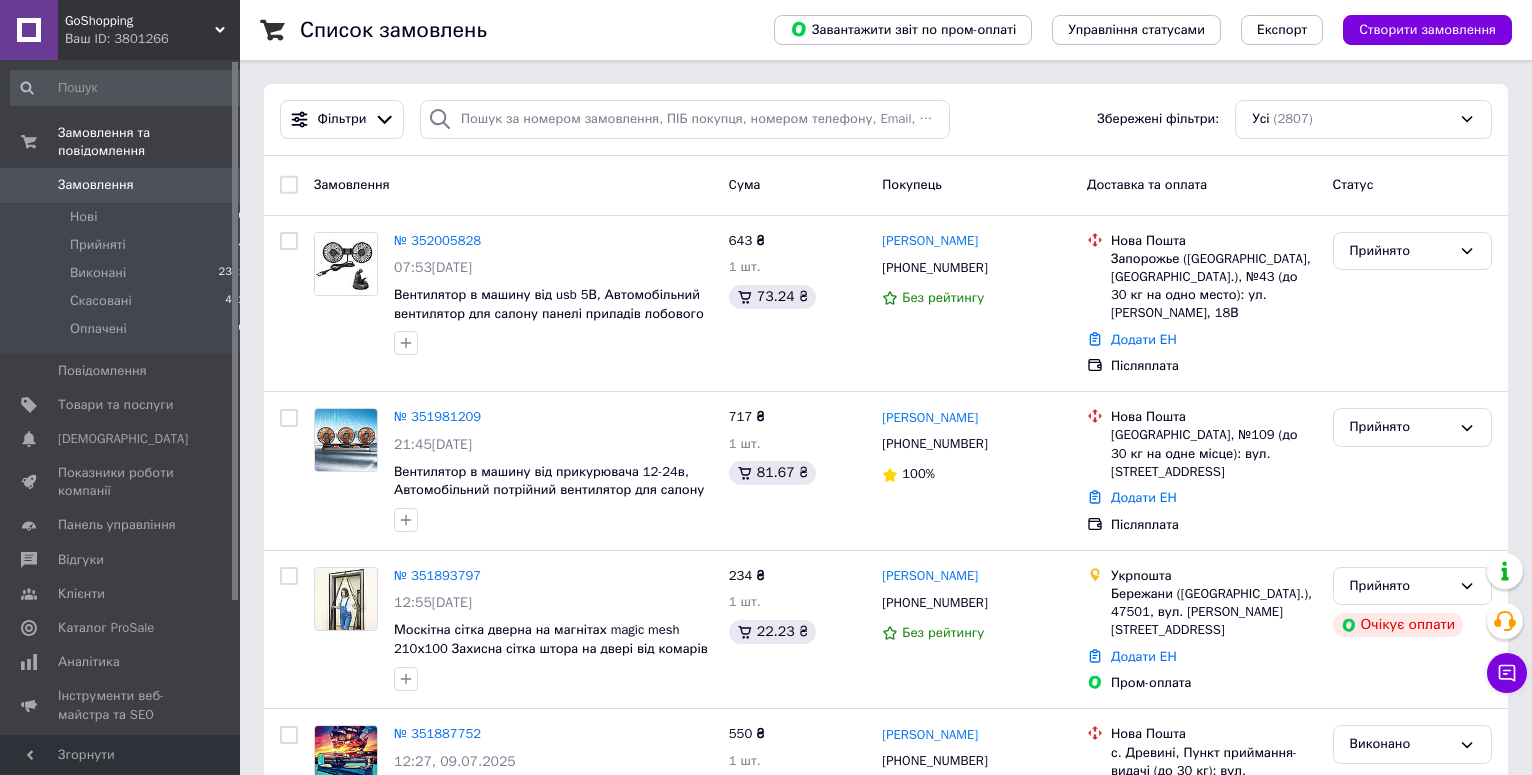 click on "Замовлення" at bounding box center (96, 185) 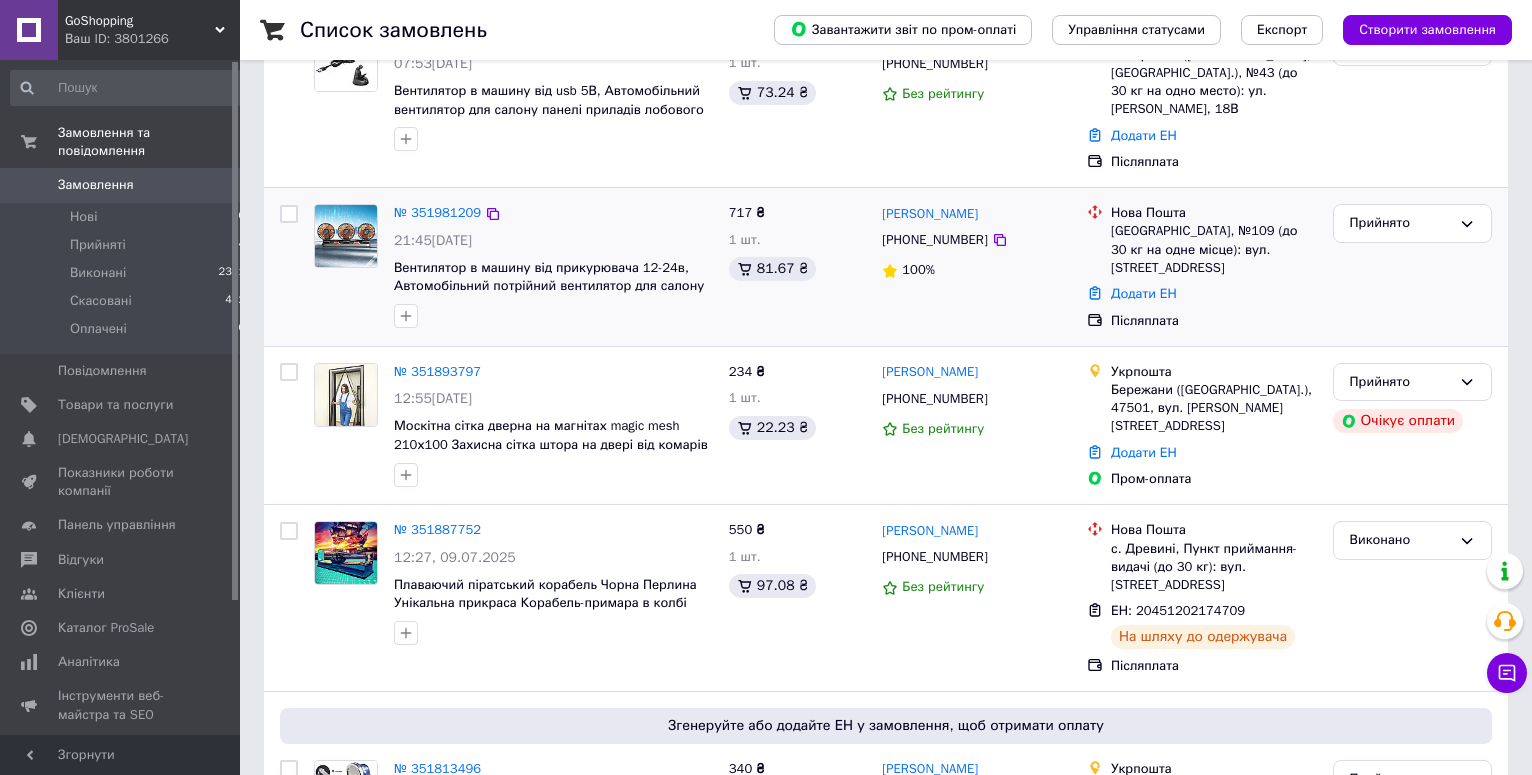 scroll, scrollTop: 0, scrollLeft: 0, axis: both 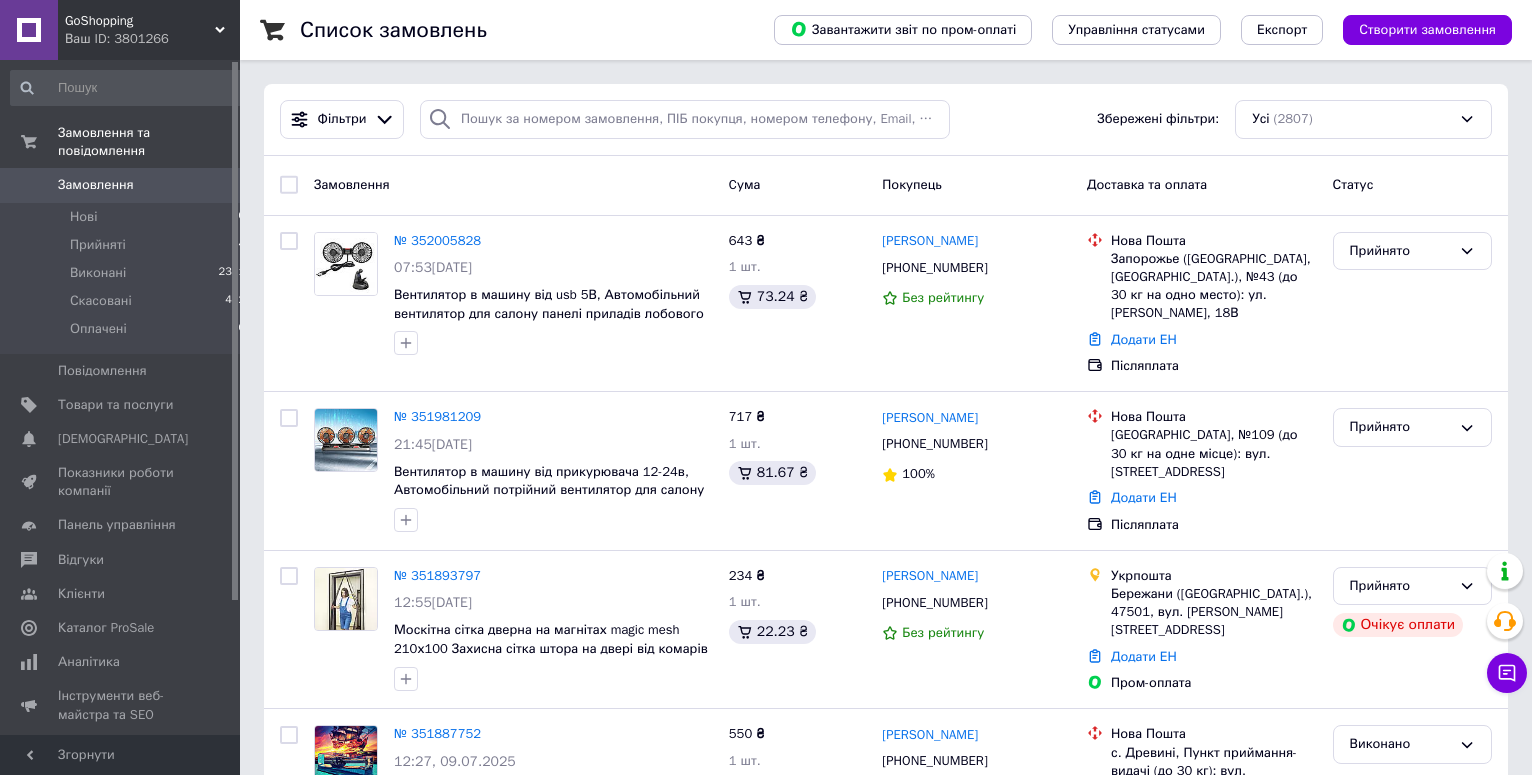 click on "Замовлення" at bounding box center [96, 185] 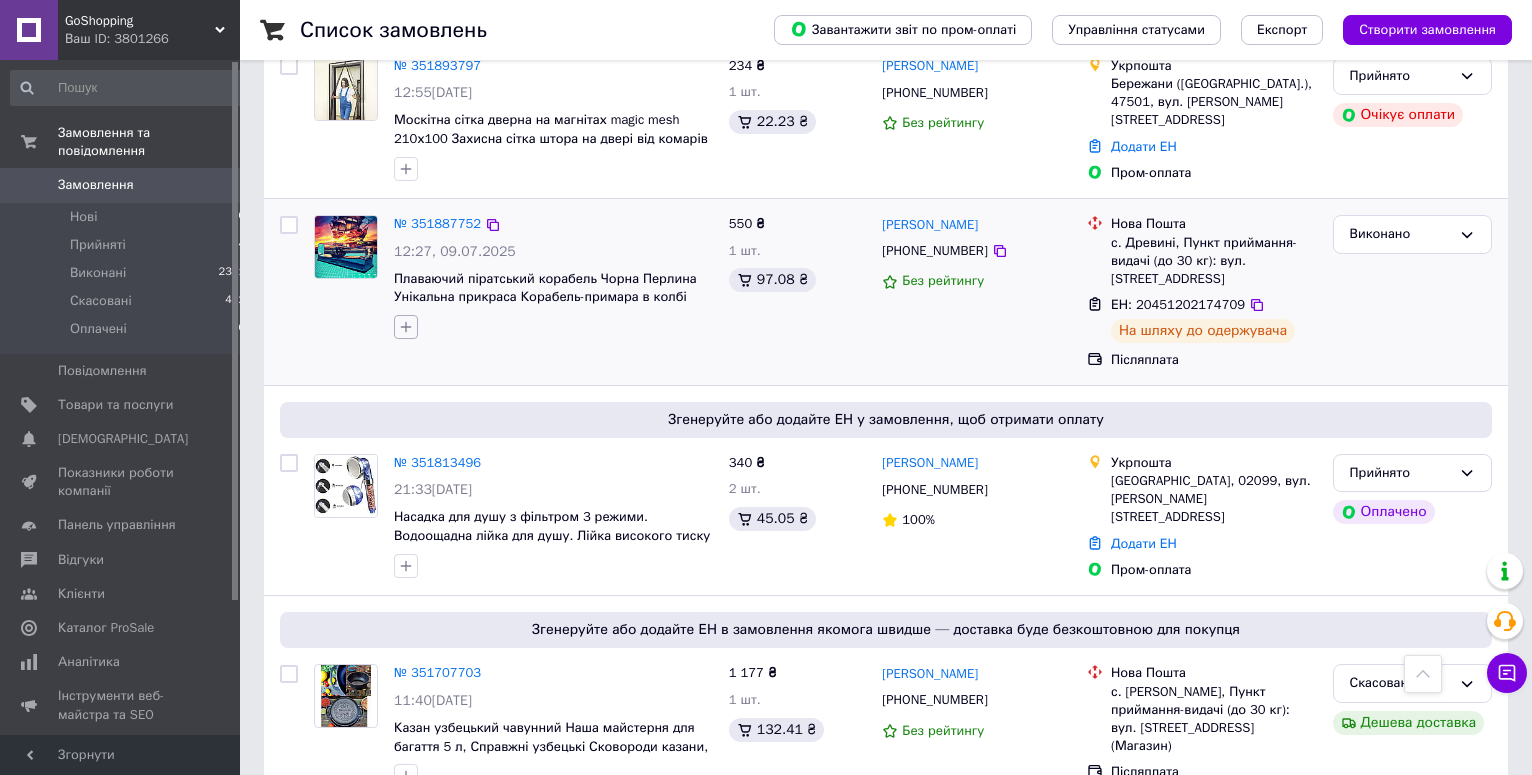 scroll, scrollTop: 612, scrollLeft: 0, axis: vertical 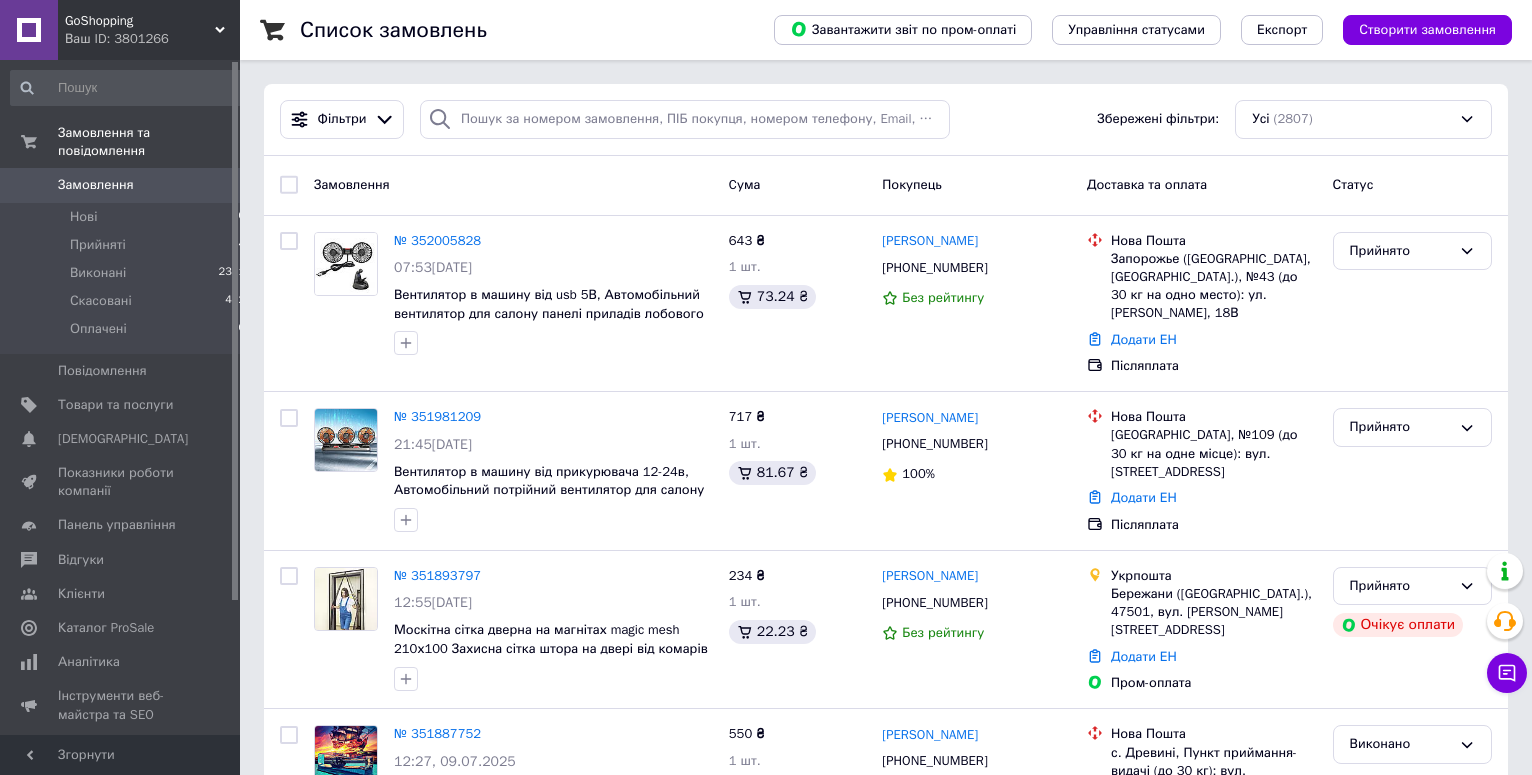 click on "Замовлення" at bounding box center (121, 185) 